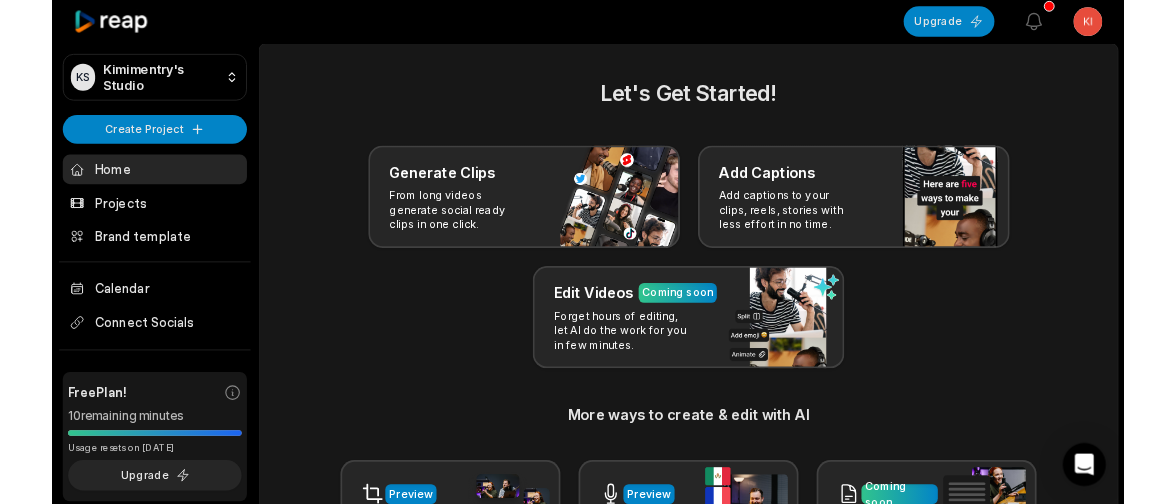 scroll, scrollTop: 0, scrollLeft: 0, axis: both 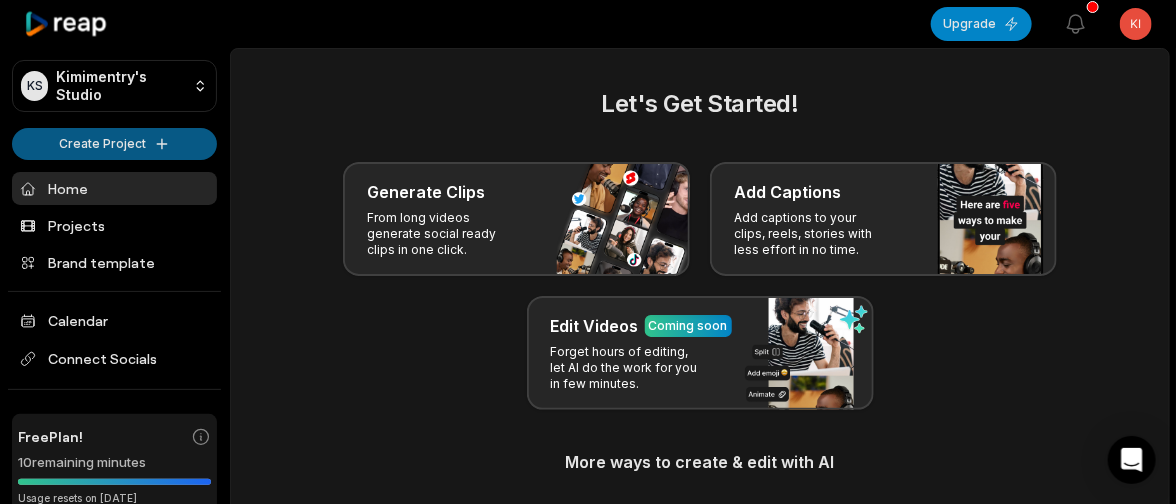 click on "KS Kimimentry's Studio Create Project Home Projects Brand template Calendar Connect Socials Free Plan! 10 remaining minutes Usage resets on [DATE] Upgrade Help Privacy Terms Open sidebar Upgrade View notifications Open user menu Let's Get Started! Generate Clips From long videos generate social ready clips in one click. Add Captions Add captions to your clips, reels, stories with less effort in no time. Edit Videos Coming soon Forget hours of editing, let AI do the work for you in few minutes. More ways to create & edit with AI Preview Auto Reframe Preview AI Dubbing Coming soon Transcription Coming soon Noise removal Recent Projects View all Made with in [CITY]" at bounding box center (588, 252) 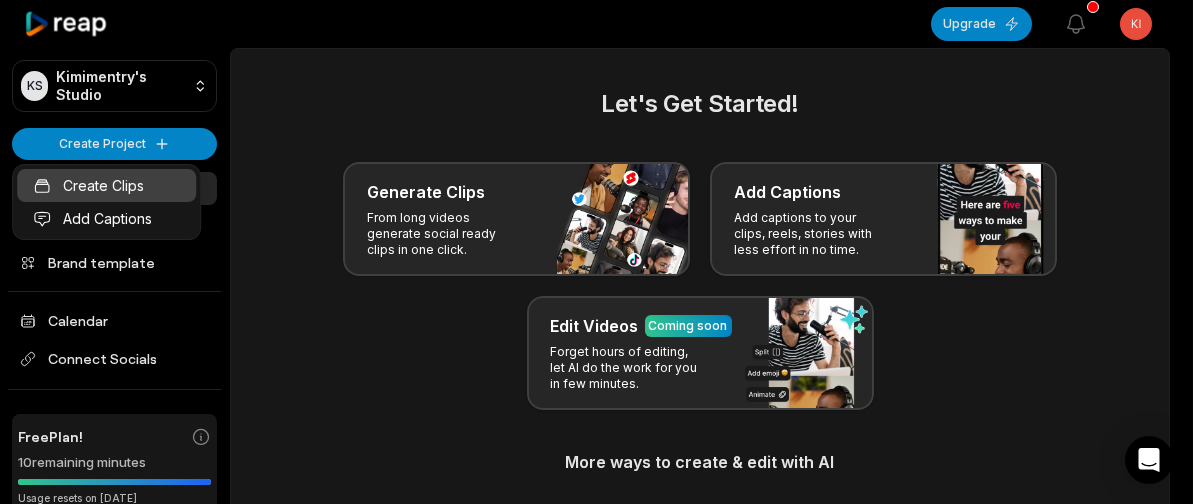 click on "Create Clips" at bounding box center (106, 185) 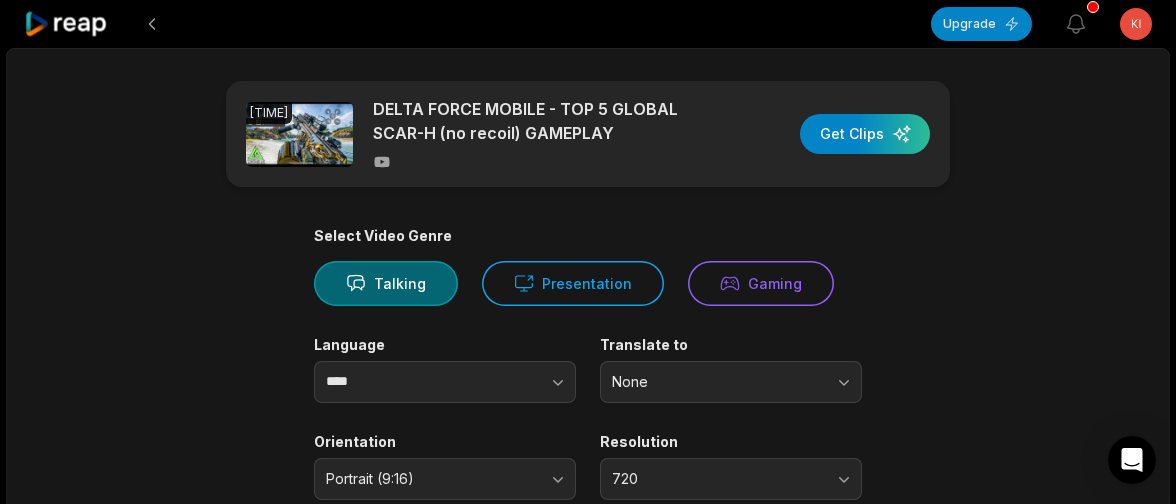 scroll, scrollTop: 0, scrollLeft: 0, axis: both 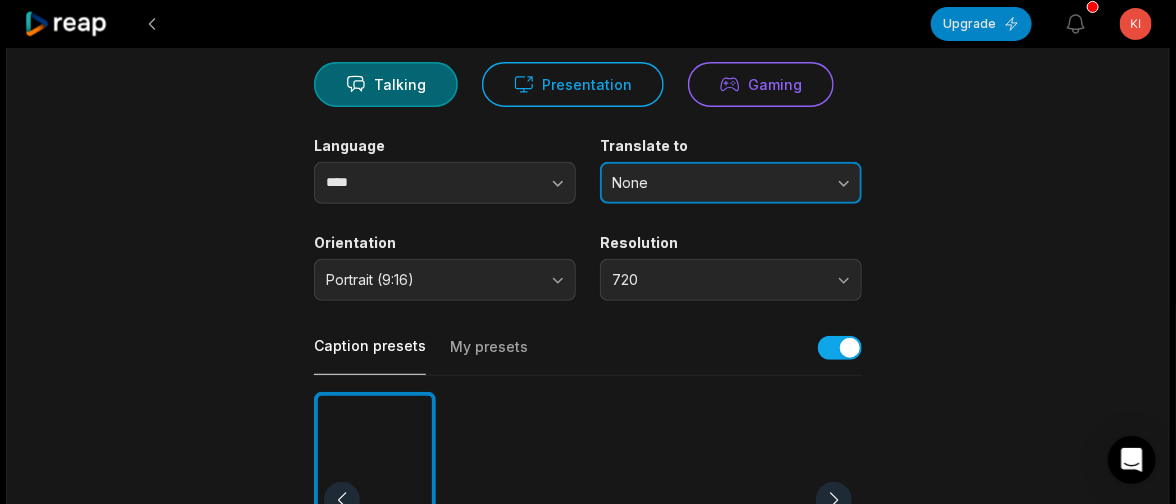 click on "None" at bounding box center [731, 183] 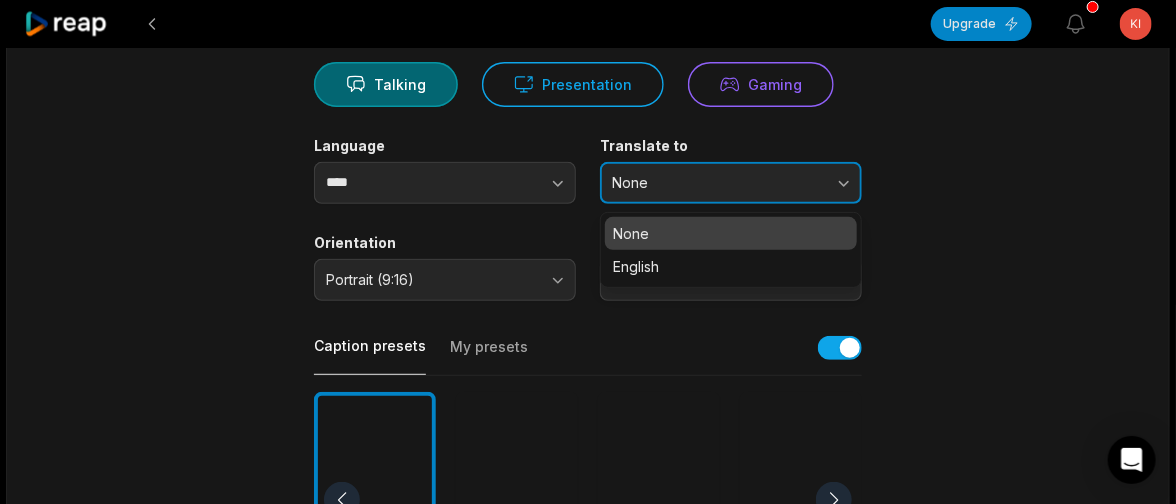 click on "None" at bounding box center (731, 183) 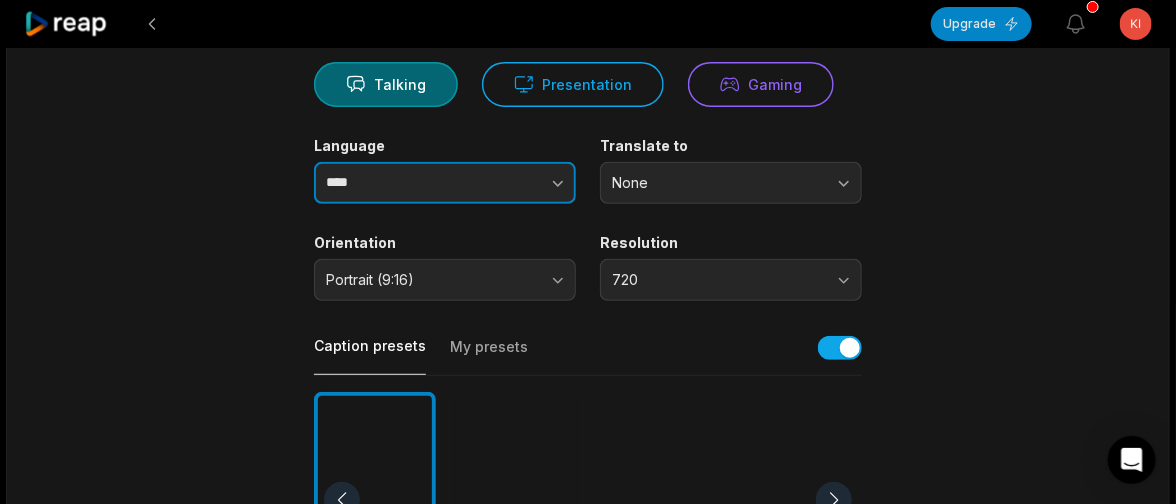 click 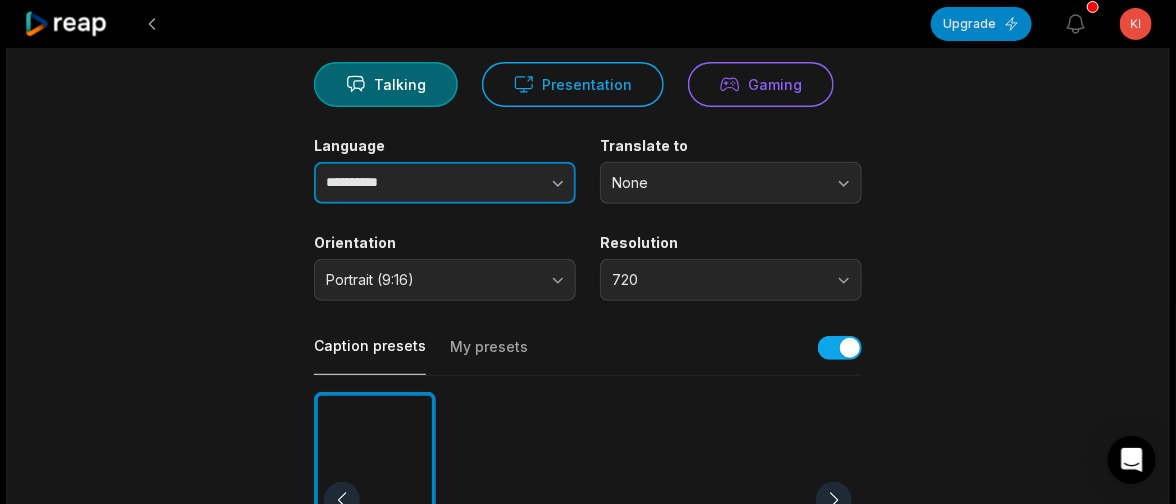 type on "**********" 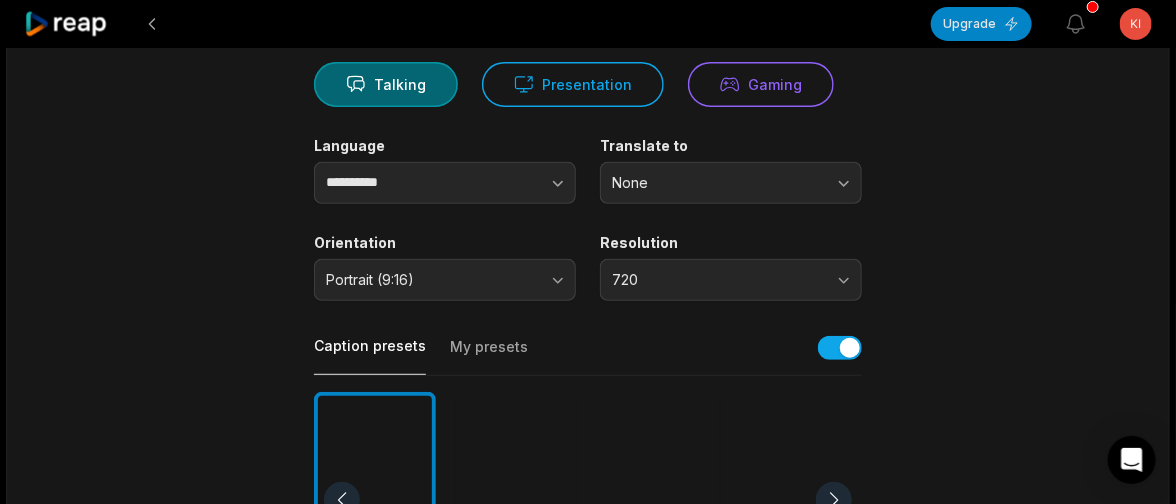 click on "**********" at bounding box center (588, 494) 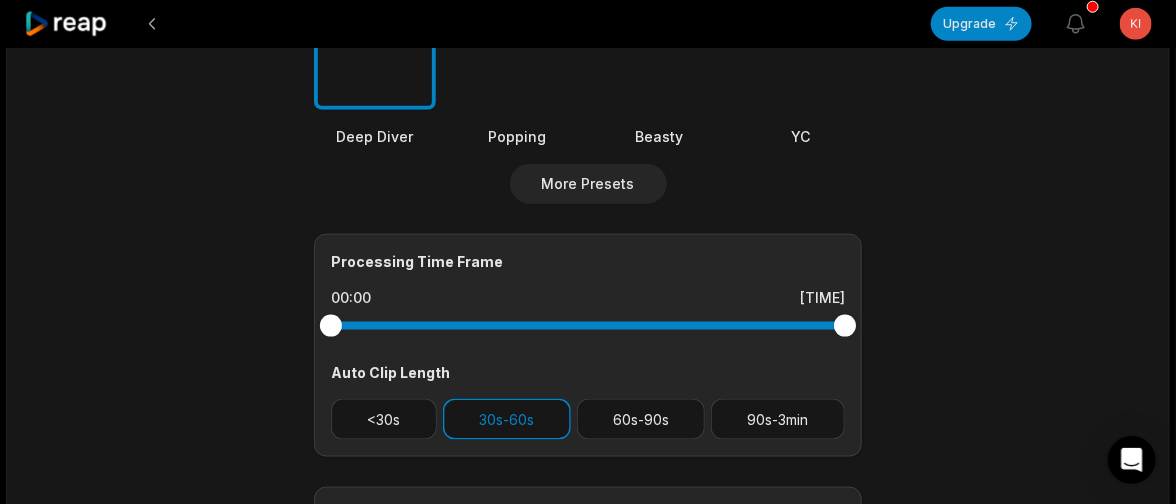 scroll, scrollTop: 800, scrollLeft: 0, axis: vertical 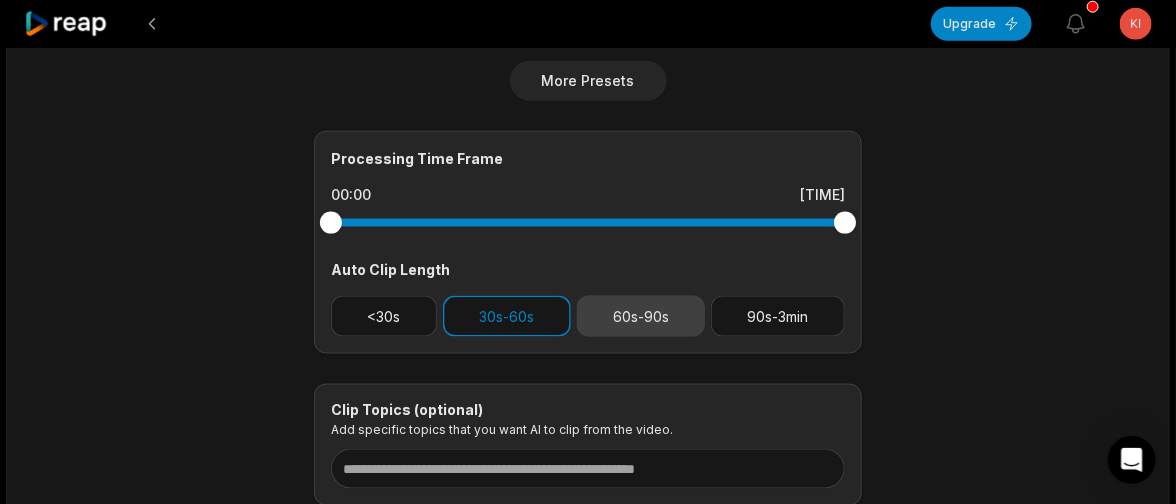 click on "60s-90s" at bounding box center [641, 316] 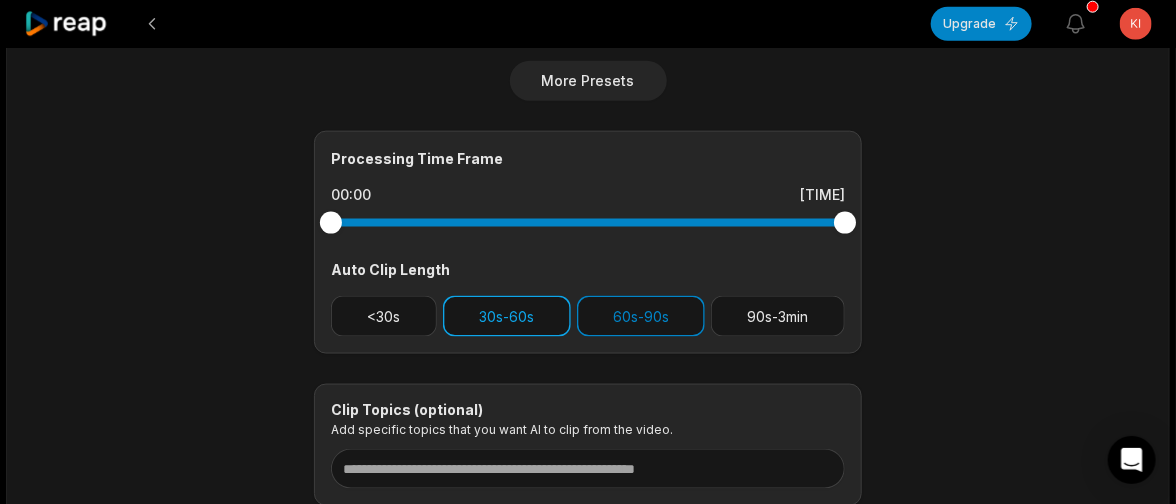 click on "30s-60s" at bounding box center [507, 316] 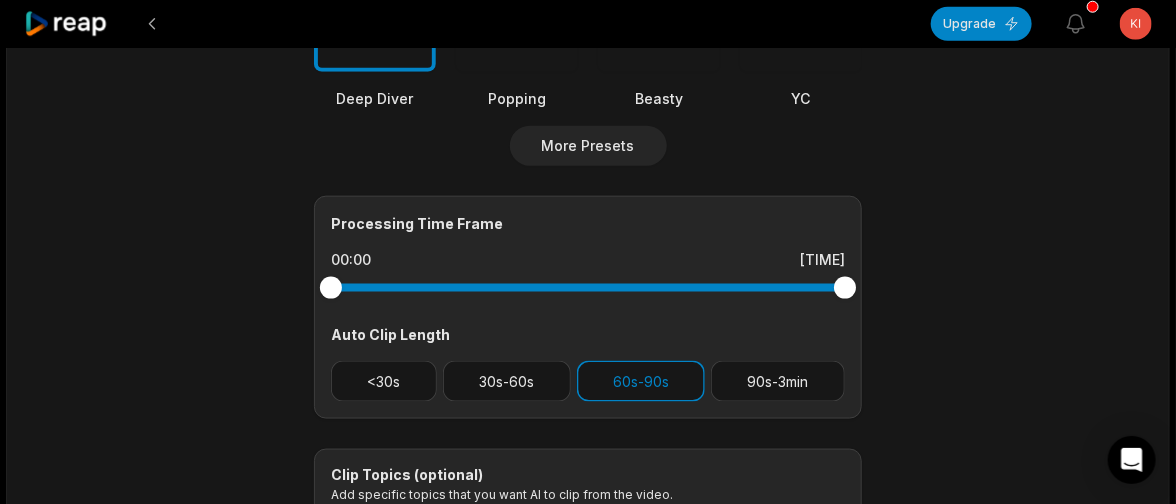 scroll, scrollTop: 699, scrollLeft: 0, axis: vertical 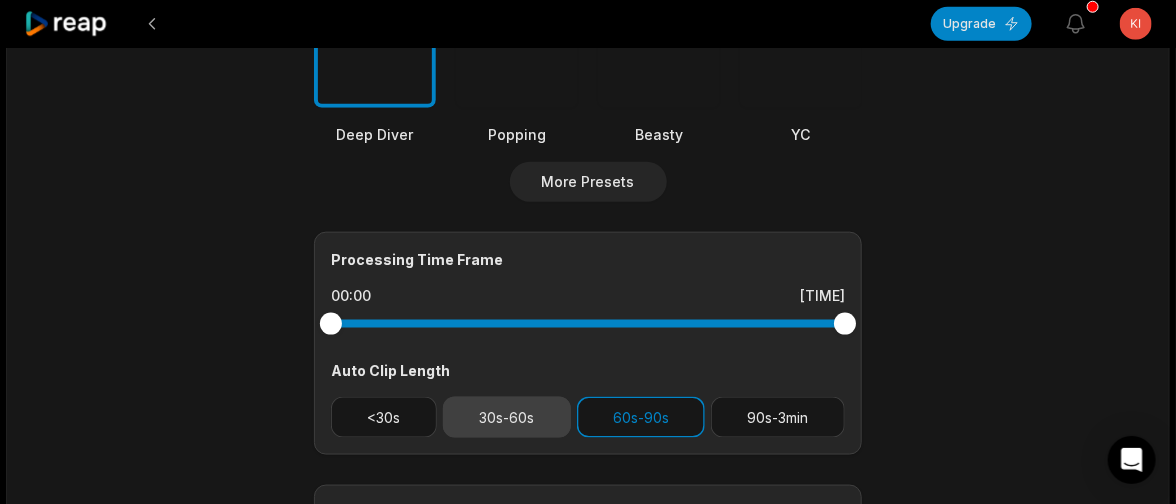 click on "30s-60s" at bounding box center [507, 417] 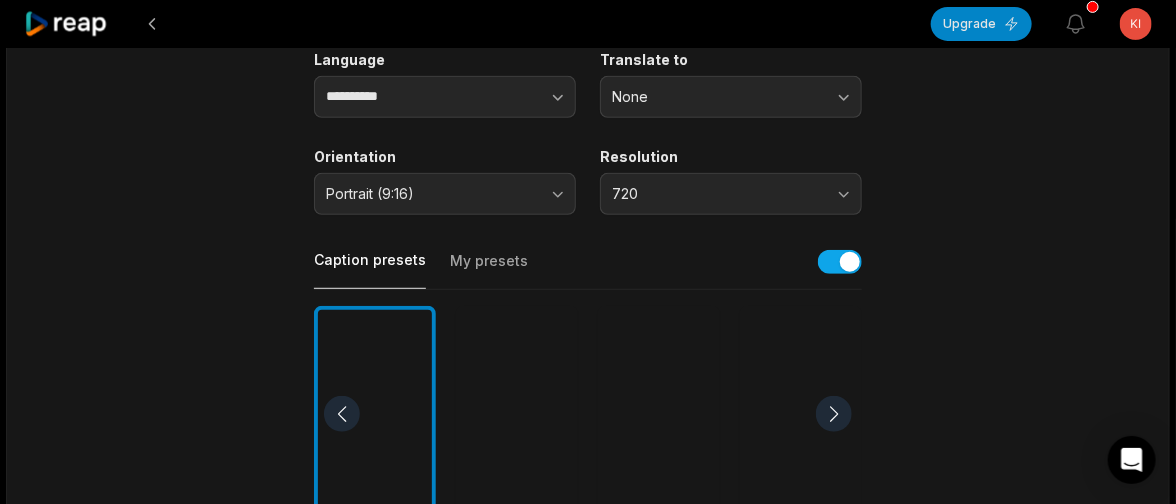 scroll, scrollTop: 0, scrollLeft: 0, axis: both 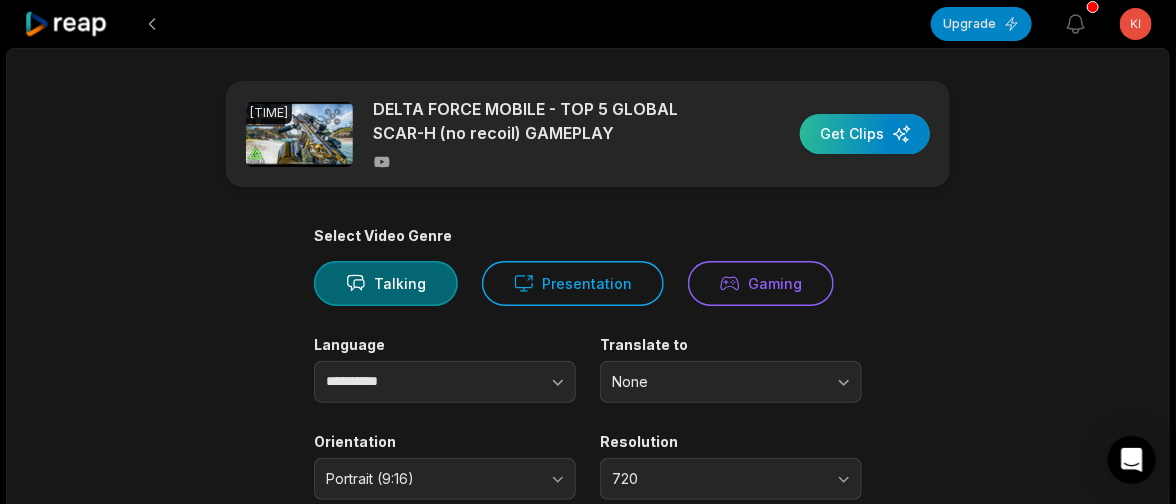click at bounding box center [865, 134] 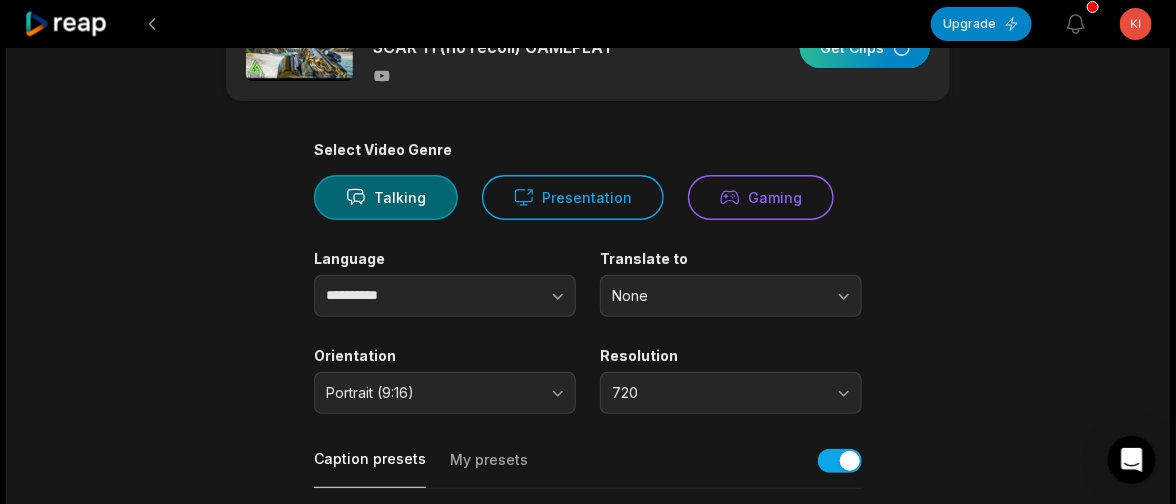 scroll, scrollTop: 399, scrollLeft: 0, axis: vertical 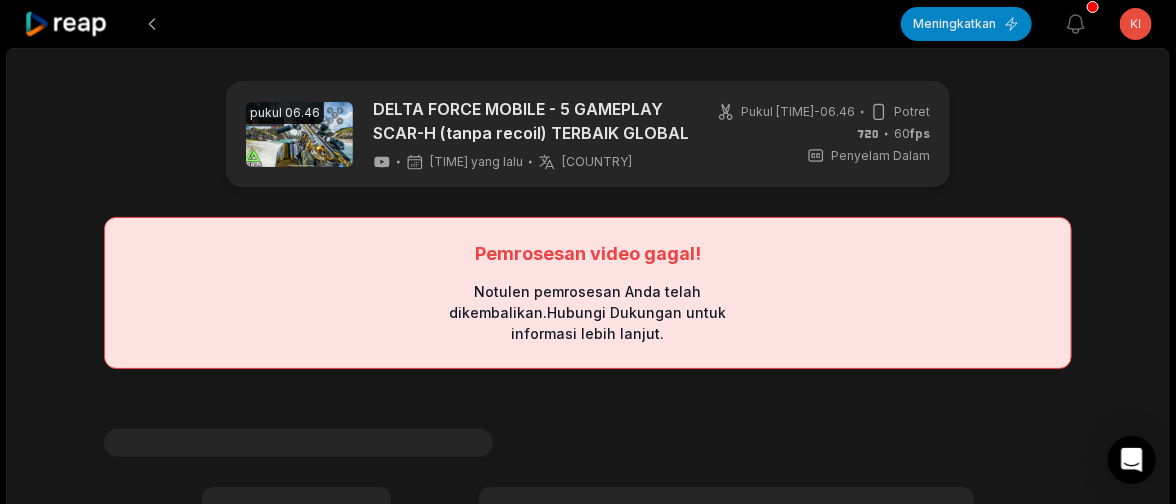 click on "Pemrosesan video gagal!" at bounding box center (588, 253) 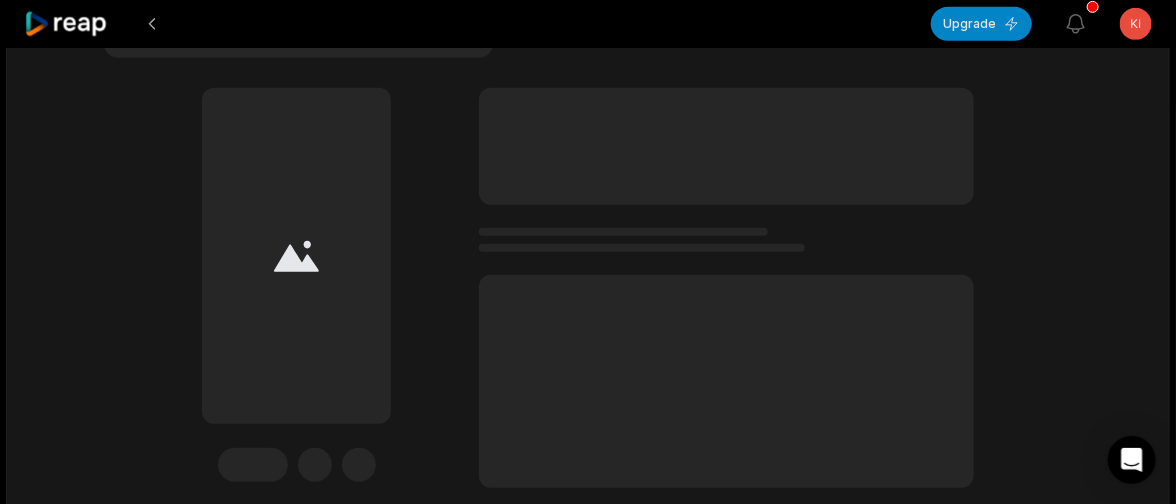 scroll, scrollTop: 399, scrollLeft: 0, axis: vertical 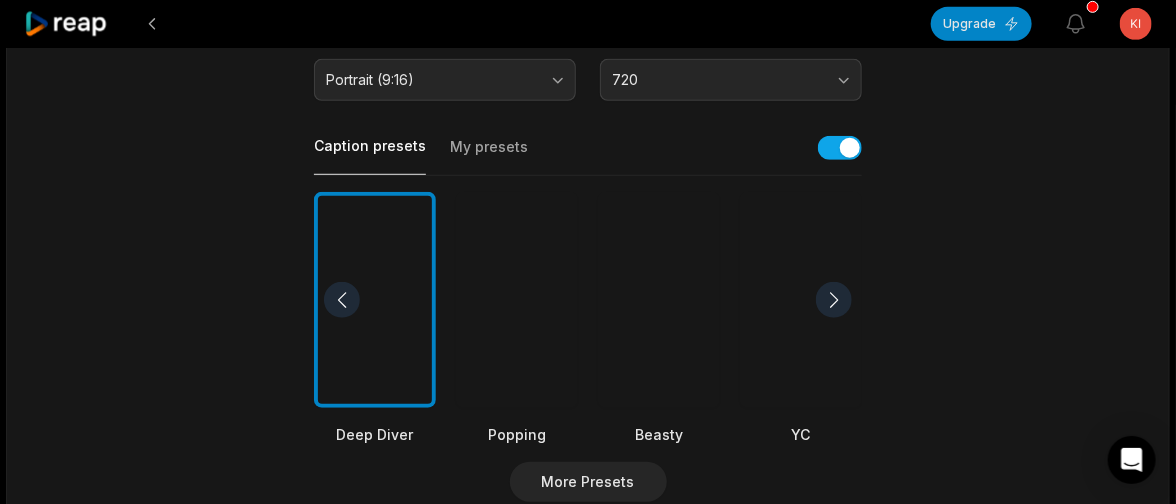 click at bounding box center [834, 300] 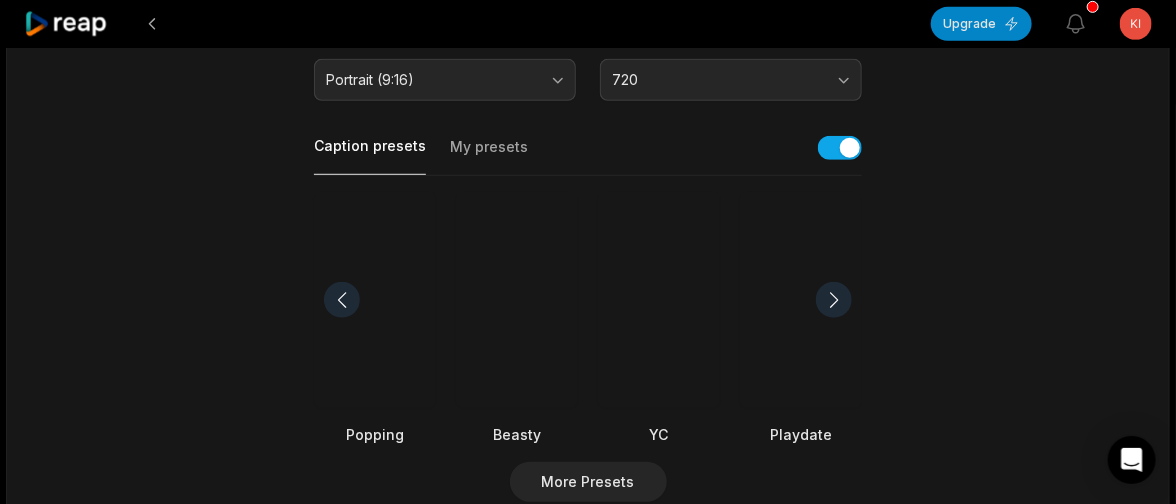 click at bounding box center [834, 300] 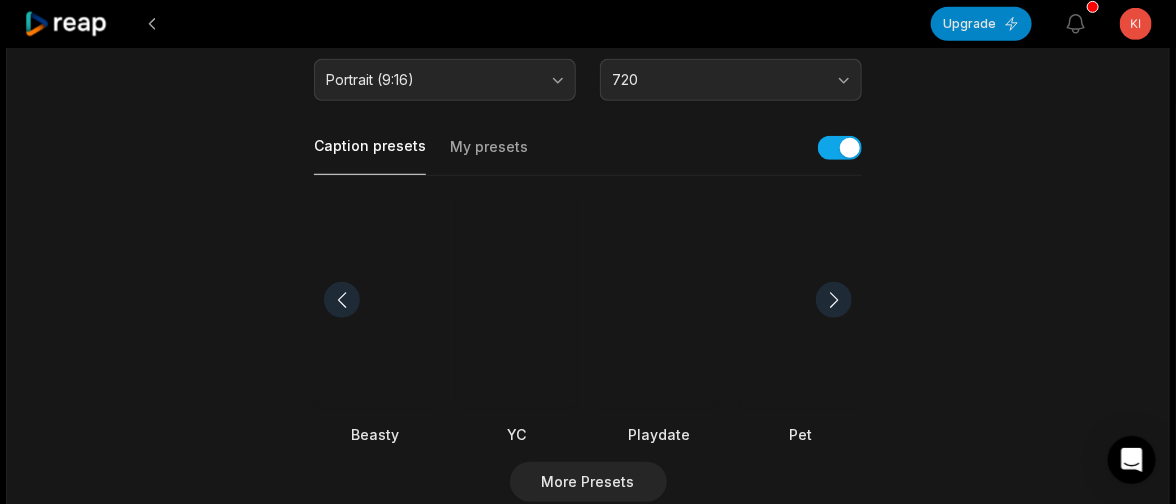 click at bounding box center (659, 300) 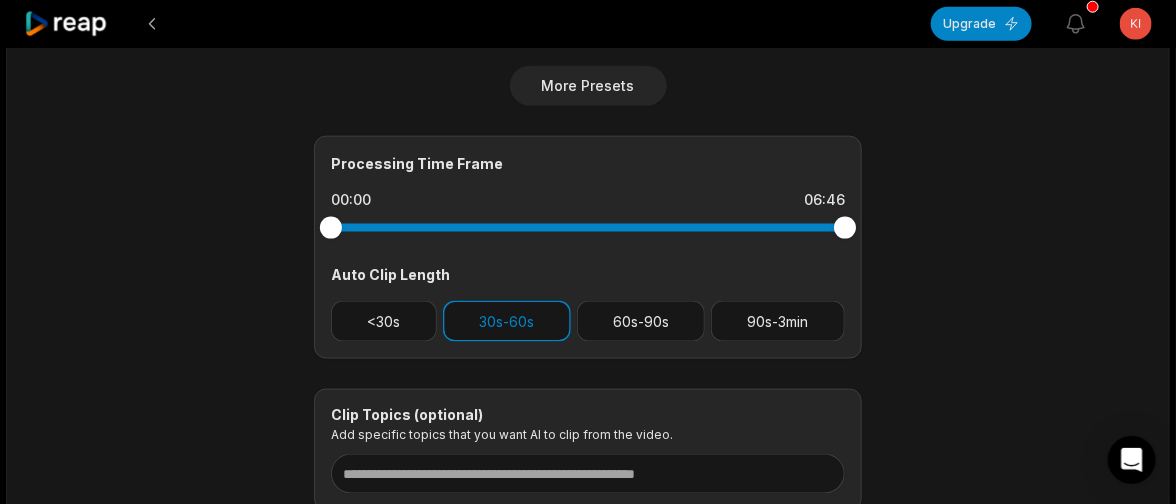 scroll, scrollTop: 899, scrollLeft: 0, axis: vertical 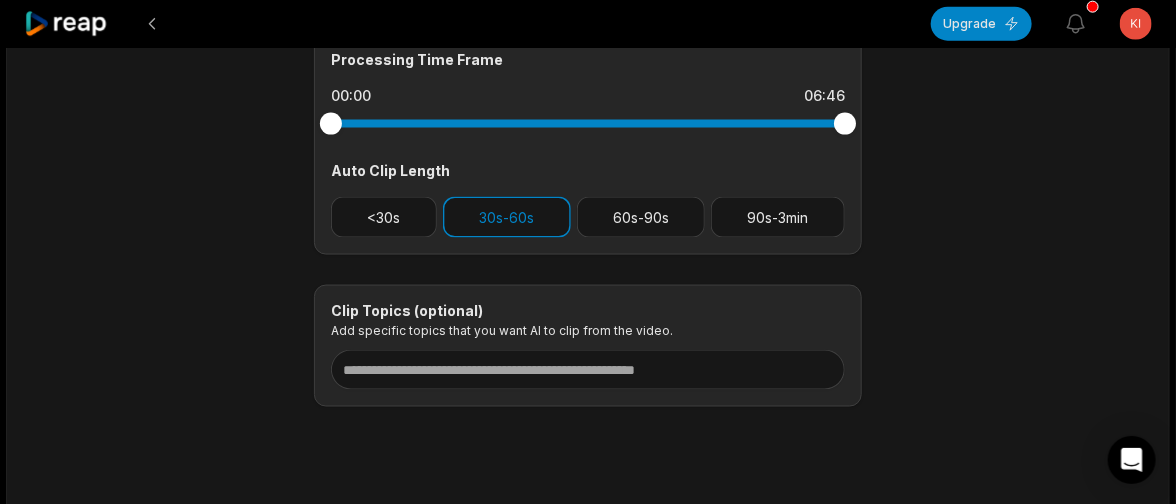 drag, startPoint x: 632, startPoint y: 218, endPoint x: 932, endPoint y: 221, distance: 300.015 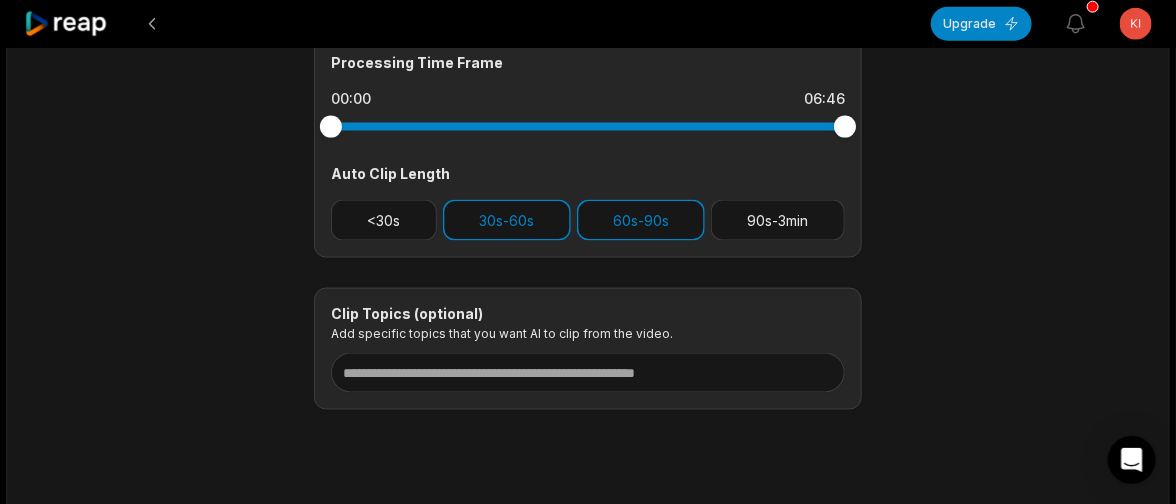 scroll, scrollTop: 899, scrollLeft: 0, axis: vertical 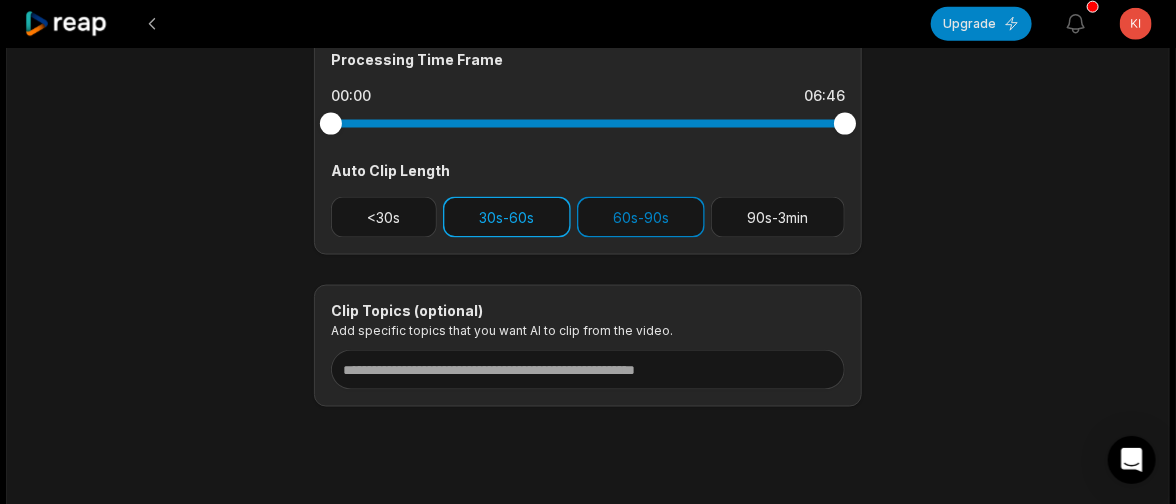 click on "30s-60s" at bounding box center [507, 217] 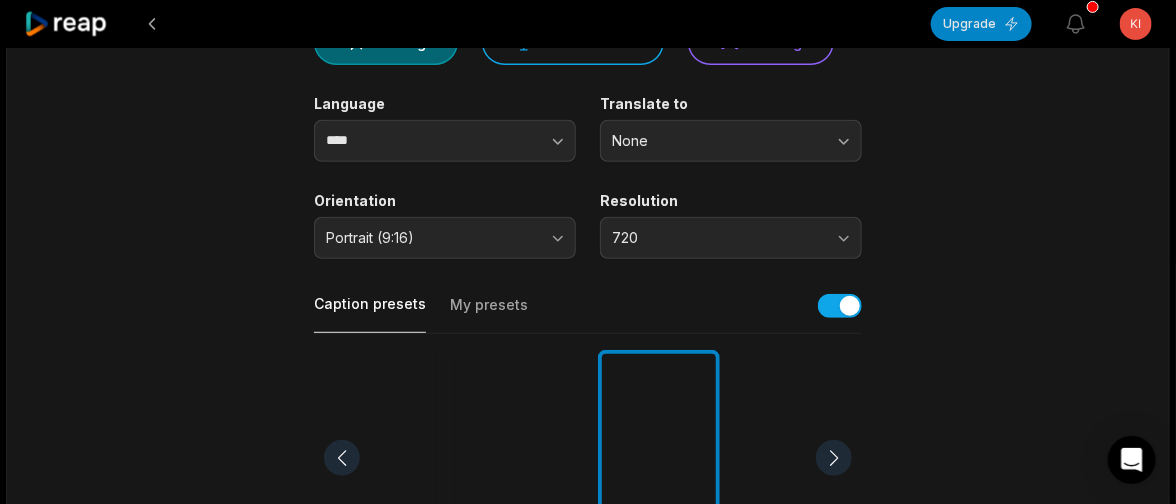 scroll, scrollTop: 0, scrollLeft: 0, axis: both 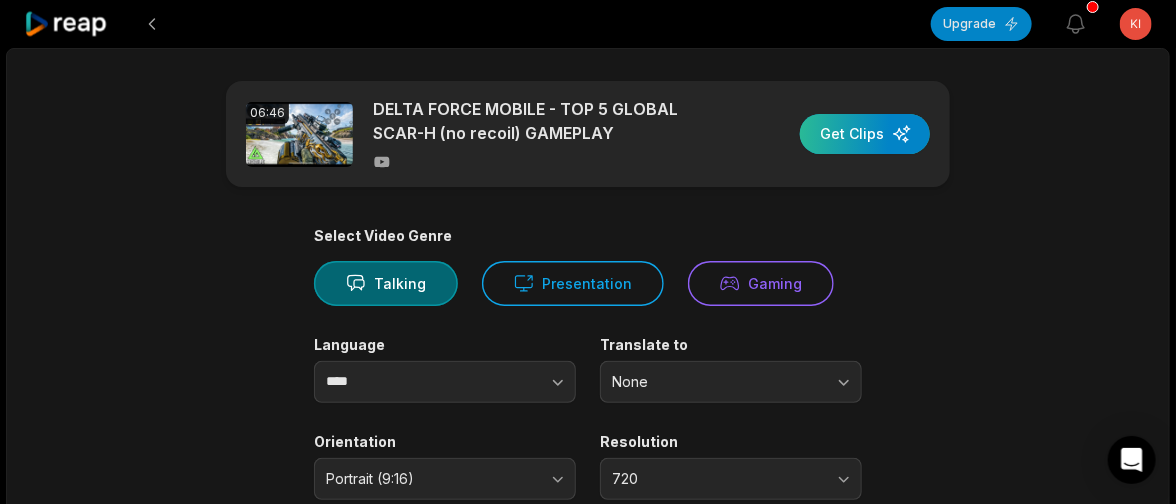 click at bounding box center [865, 134] 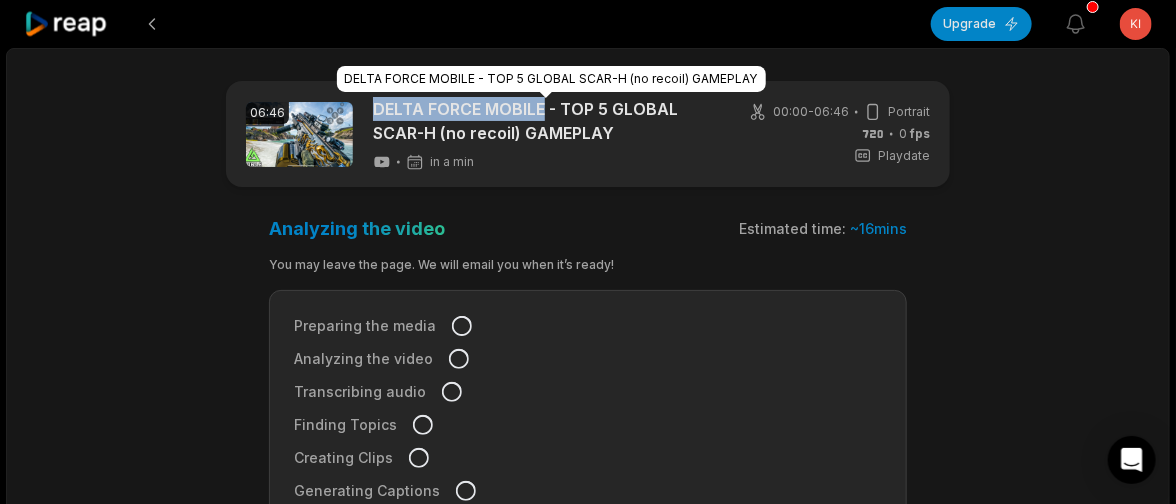 drag, startPoint x: 369, startPoint y: 103, endPoint x: 541, endPoint y: 108, distance: 172.07266 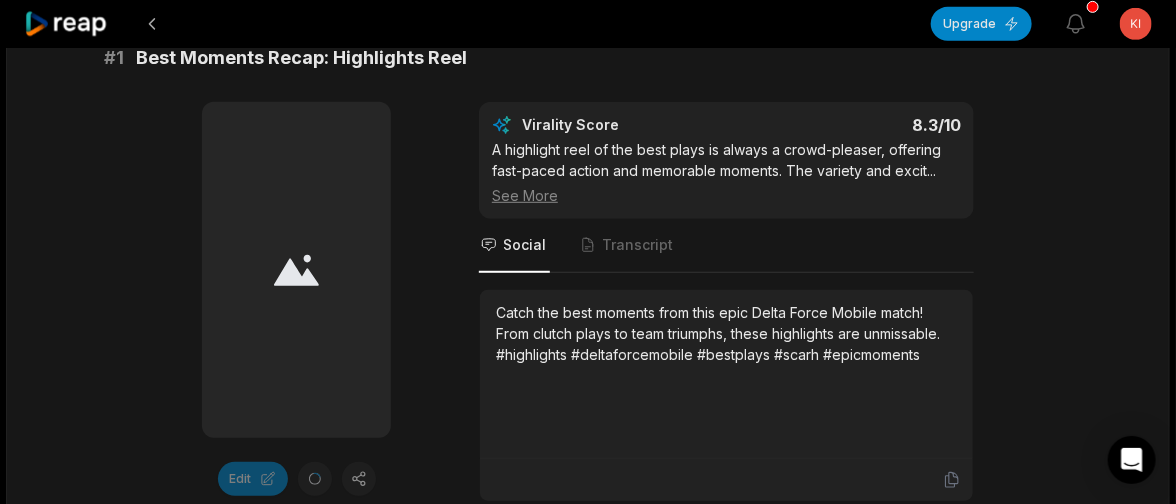 scroll, scrollTop: 399, scrollLeft: 0, axis: vertical 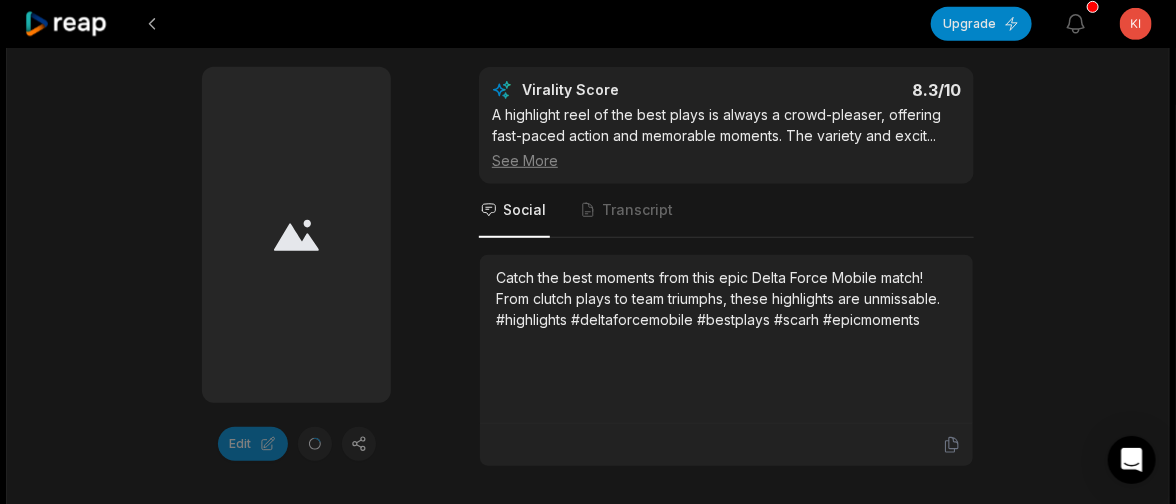 click on "06:46 DELTA FORCE MOBILE - TOP 5 GLOBAL SCAR-H (no recoil) GAMEPLAY 6 min ago English en 00:00  -  06:46 Portrait 60   fps Playdate Clips are  getting ready... Our AI is analyzing the video s . It will take few more minutes. # 1 Best Moments Recap: Highlights Reel Edit Virality Score 8.3 /10 A highlight reel of the best plays is always a crowd-pleaser, offering fast-paced action and memorable moments. The variety and excit ...   See More Social Transcript Catch the best moments from this epic Delta Force Mobile match! From clutch plays to team triumphs, these highlights are unmissable. #highlights #deltaforcemobile #bestplays #scarh #epicmoments # 2 Enemy Collapse: The Turning Point Edit Virality Score 8.1 /10 This segment captures the dramatic shift as the enemy nears defeat, building anticipation and excitement. The narrative arc and sense ...   See More Social Transcript # 3 Offensive at Alpha: Under Fire Edit Virality Score 7.8 /10 ...   See More Social Transcript # 4 Bravo Control: Turning the Tide Edit" at bounding box center (588, 2474) 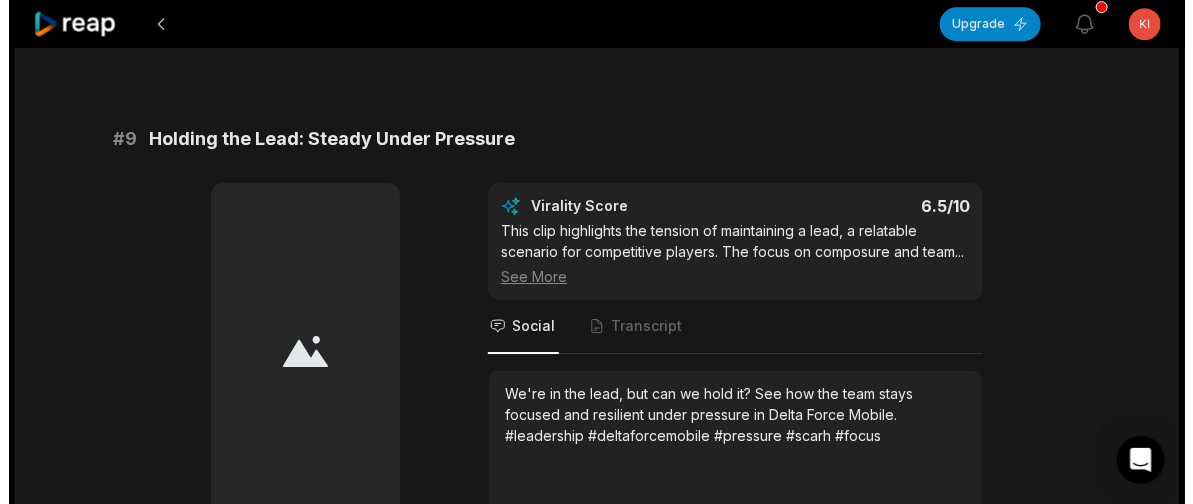 scroll, scrollTop: 5190, scrollLeft: 0, axis: vertical 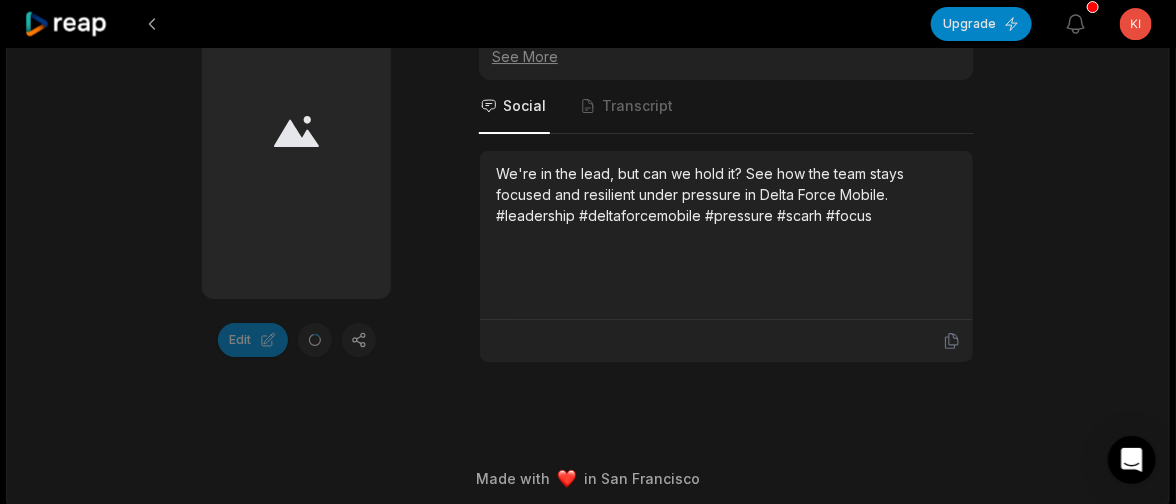 click on "Upgrade View notifications Open user menu 06:46 DELTA FORCE MOBILE - TOP 5 GLOBAL SCAR-H (no recoil) GAMEPLAY 6 min ago English en 00:00  -  06:46 Portrait 60   fps Playdate Clips are  getting ready... Our AI is analyzing the video s . It will take few more minutes. # 1 Best Moments Recap: Highlights Reel Edit Virality Score 8.3 /10 A highlight reel of the best plays is always a crowd-pleaser, offering fast-paced action and memorable moments. The variety and excit ...   See More Social Transcript Catch the best moments from this epic Delta Force Mobile match! From clutch plays to team triumphs, these highlights are unmissable. #highlights #deltaforcemobile #bestplays #scarh #epicmoments # 2 Enemy Collapse: The Turning Point Edit Virality Score 8.1 /10 This segment captures the dramatic shift as the enemy nears defeat, building anticipation and excitement. The narrative arc and sense ...   See More Social Transcript # 3 Offensive at Alpha: Under Fire Edit Virality Score 7.8 /10 ...   See More Social Transcript" at bounding box center (588, -4938) 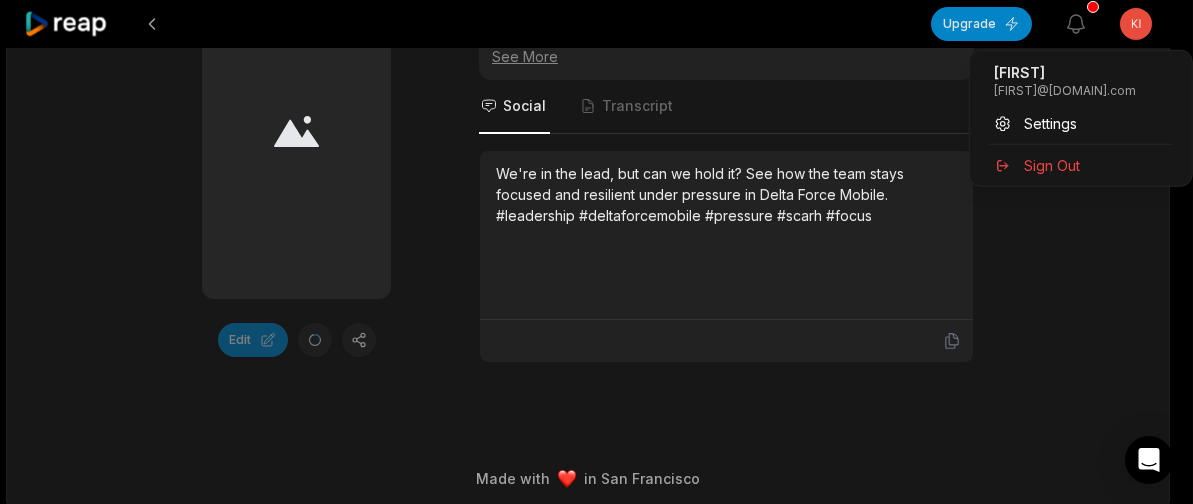 drag, startPoint x: 1158, startPoint y: 88, endPoint x: 987, endPoint y: 94, distance: 171.10522 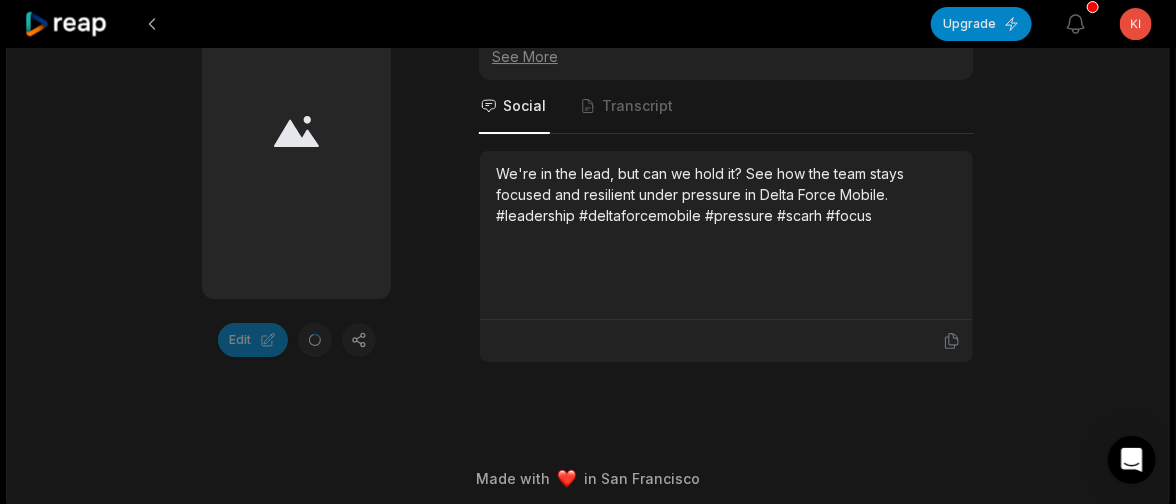 scroll, scrollTop: 4890, scrollLeft: 0, axis: vertical 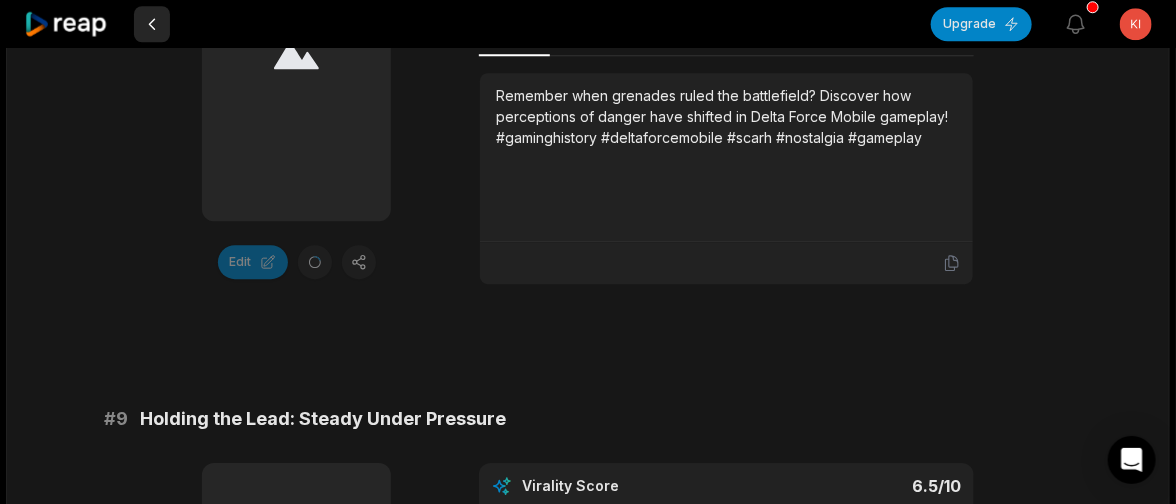 click at bounding box center (152, 24) 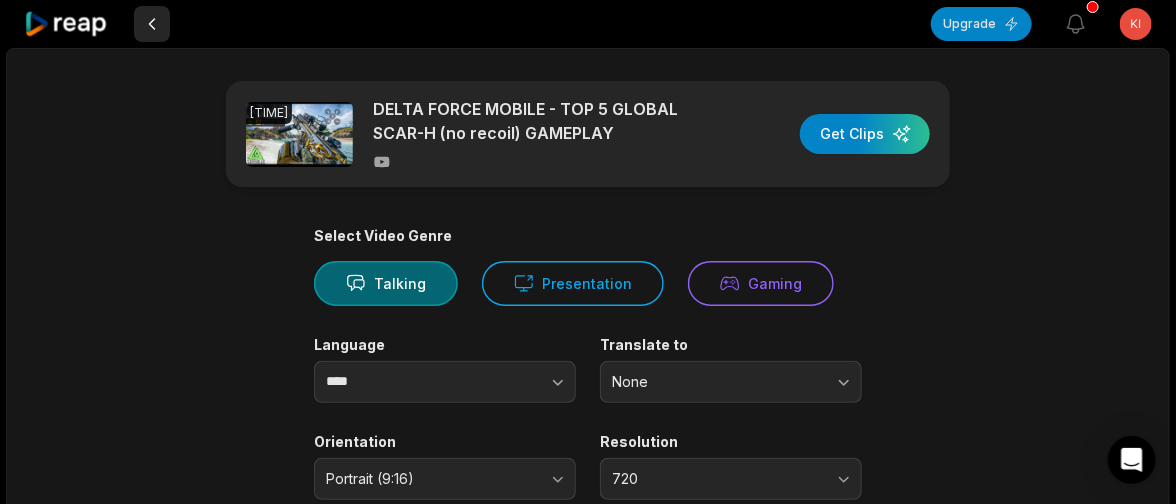 click at bounding box center [152, 24] 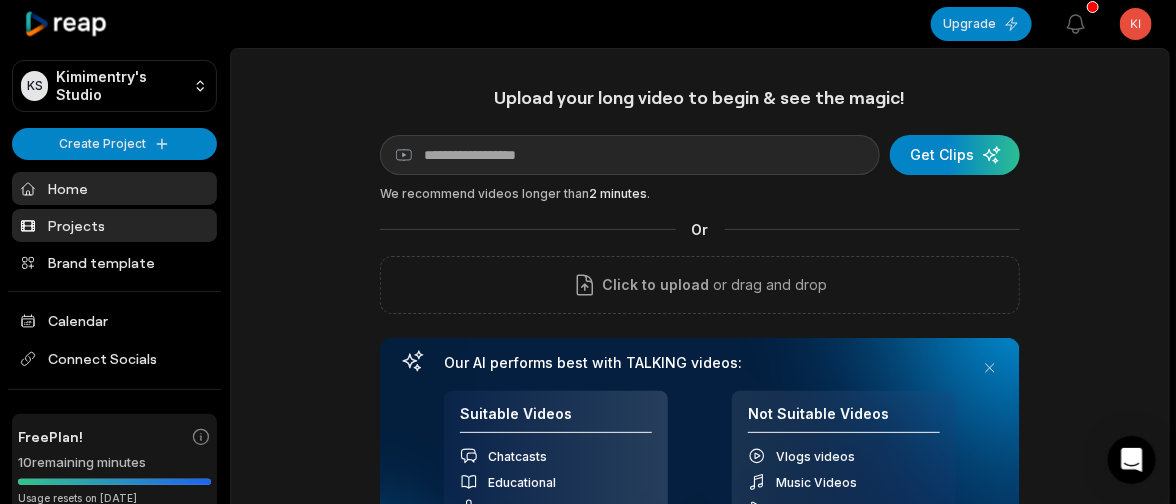 click on "Projects" at bounding box center [114, 225] 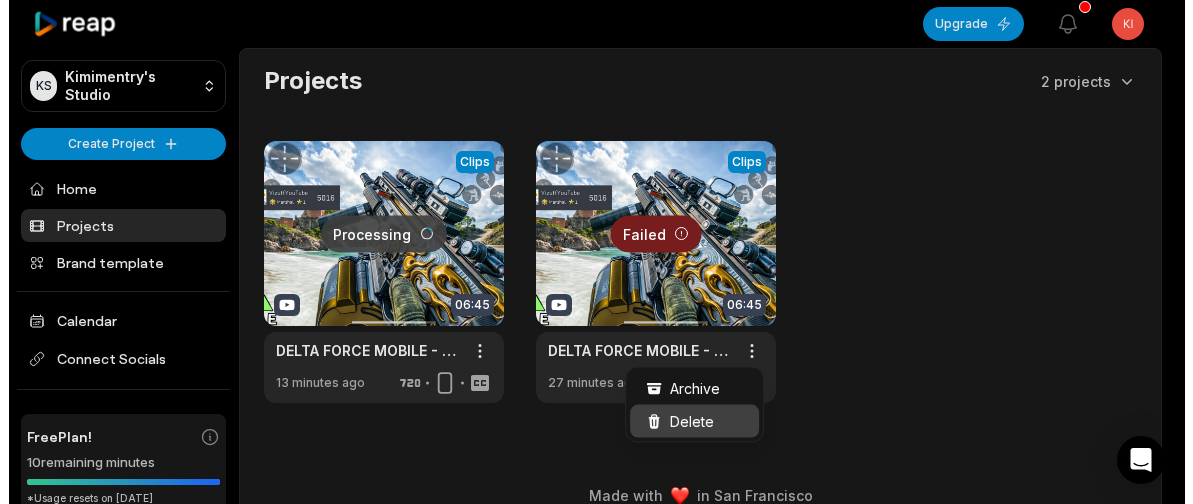 scroll, scrollTop: 0, scrollLeft: 0, axis: both 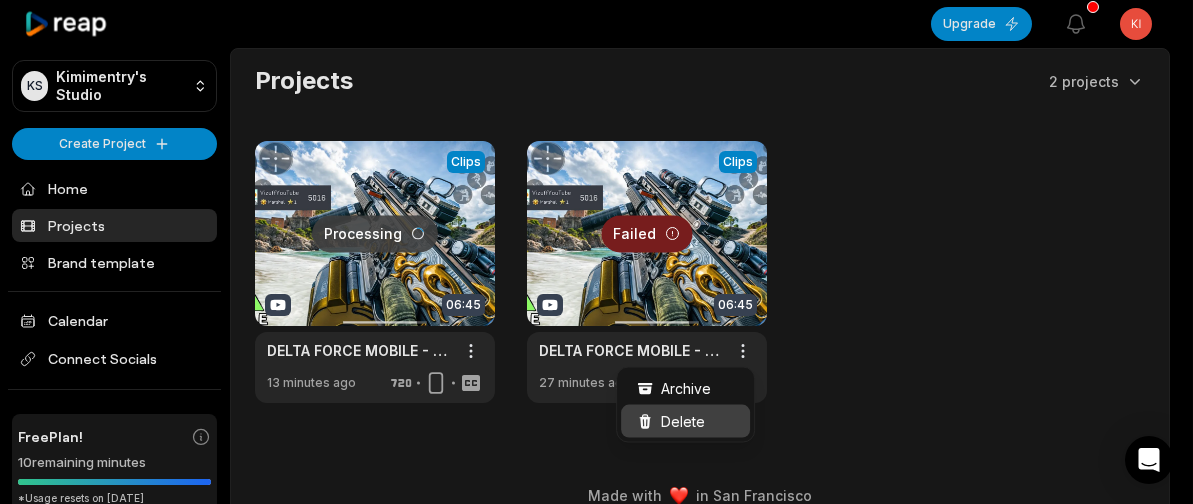 click on "Delete" at bounding box center [685, 421] 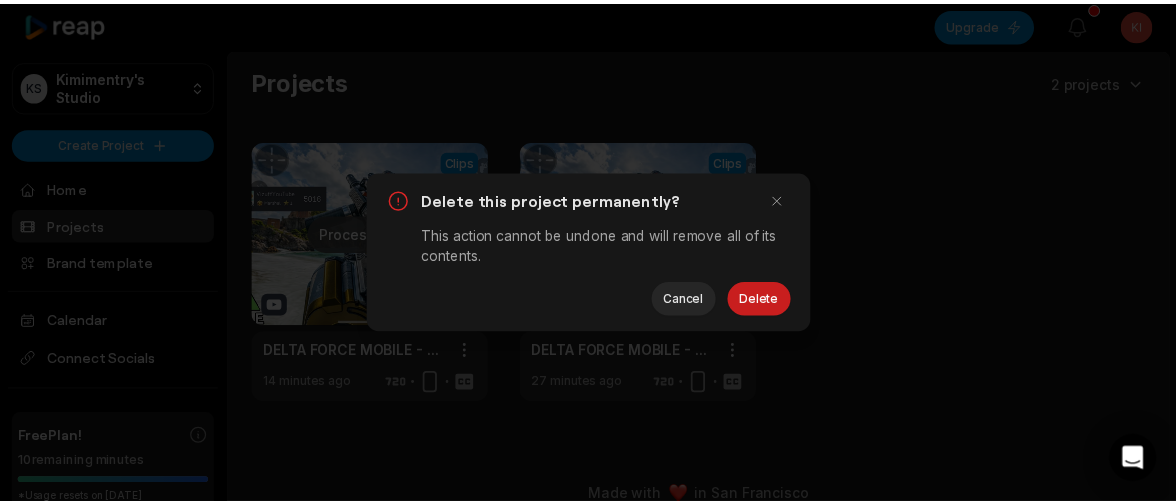 scroll, scrollTop: 0, scrollLeft: 0, axis: both 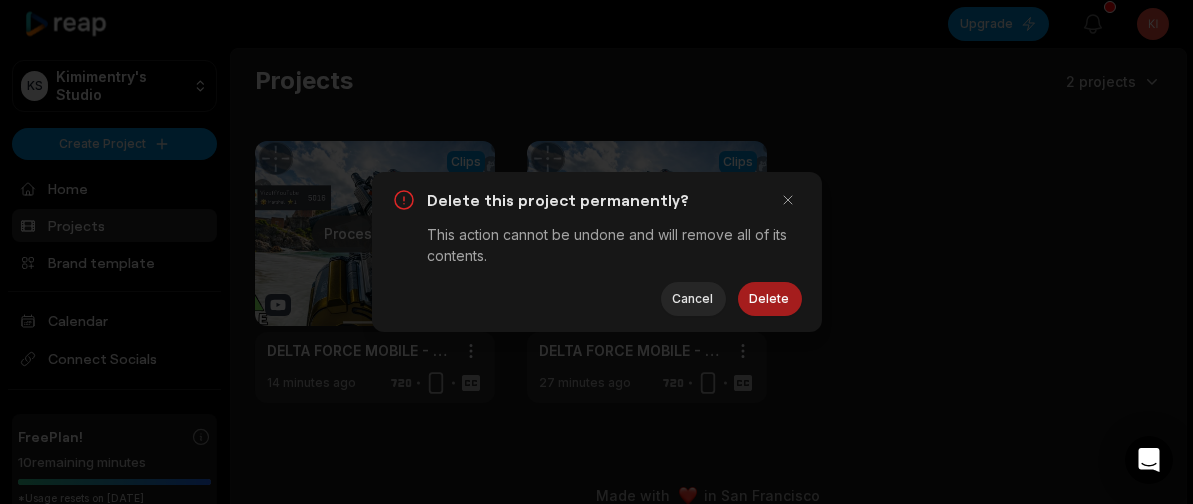 click on "Delete" at bounding box center (770, 299) 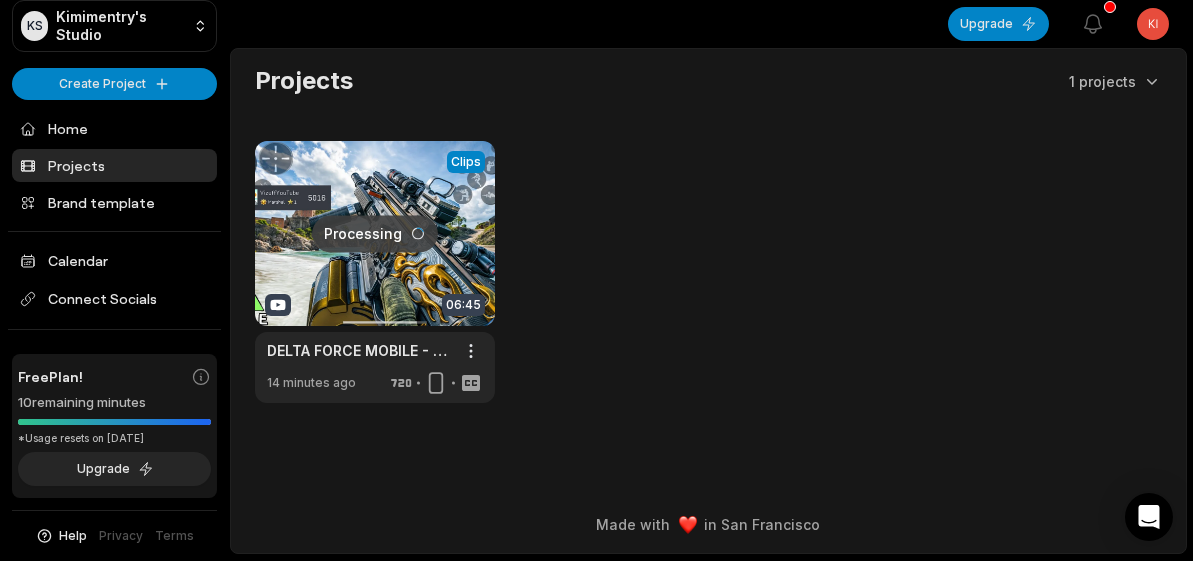 scroll, scrollTop: 58, scrollLeft: 0, axis: vertical 